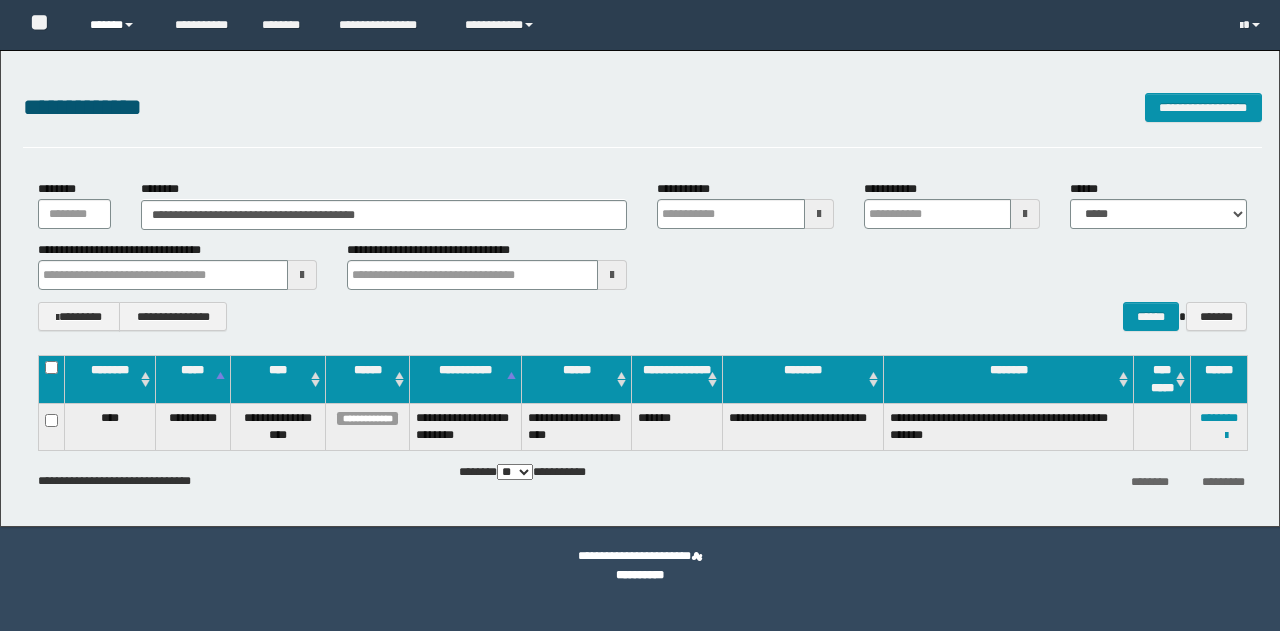 scroll, scrollTop: 0, scrollLeft: 0, axis: both 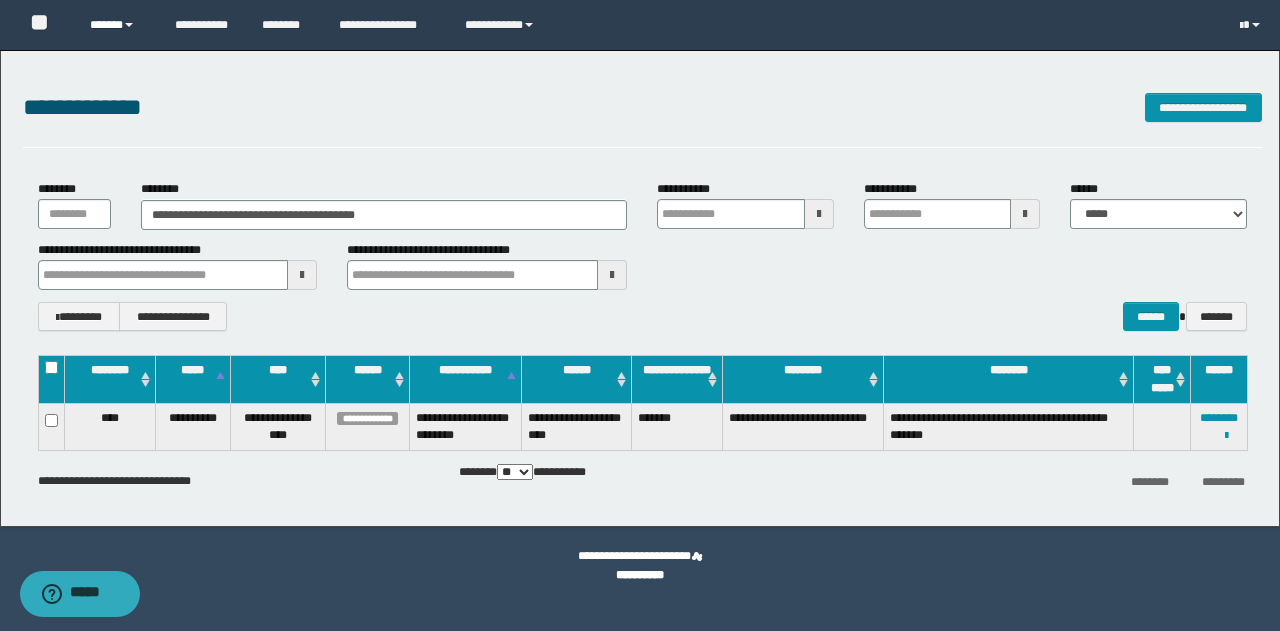 click on "******" at bounding box center (117, 25) 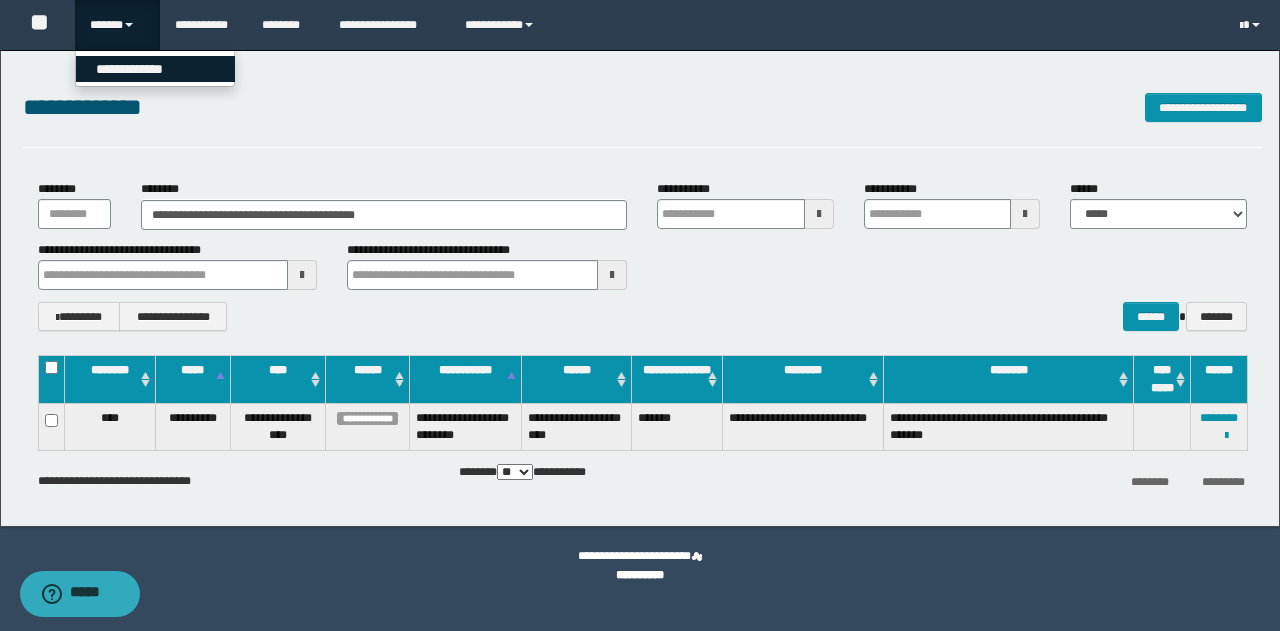 click on "**********" at bounding box center (155, 69) 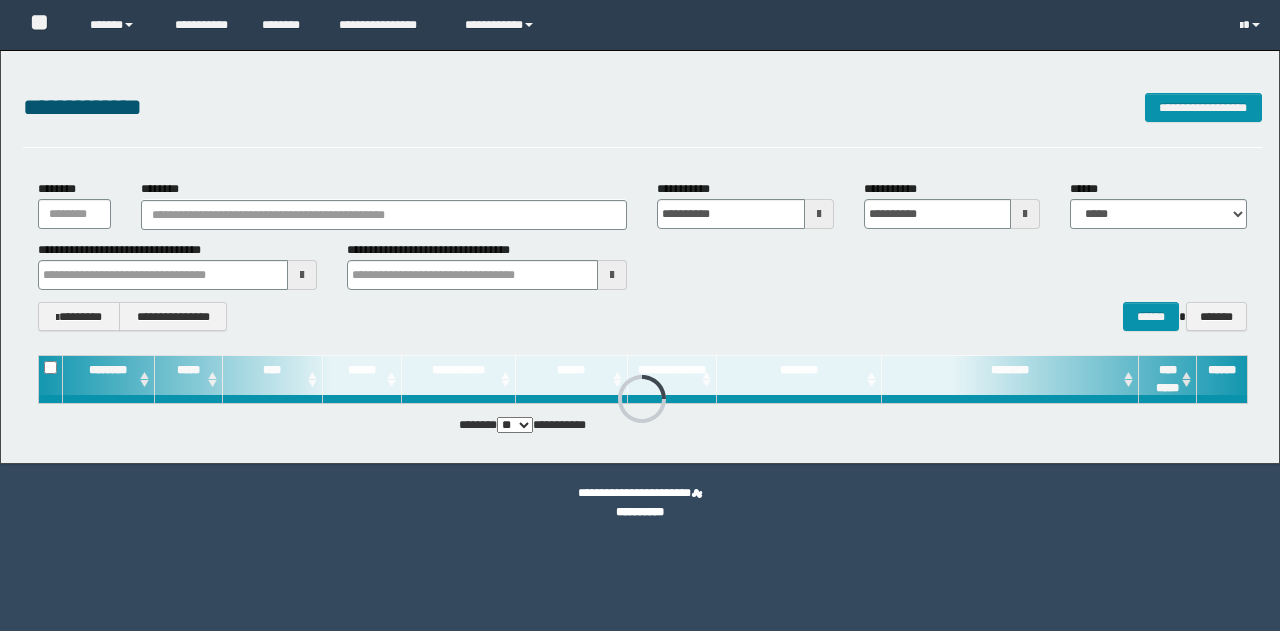 scroll, scrollTop: 0, scrollLeft: 0, axis: both 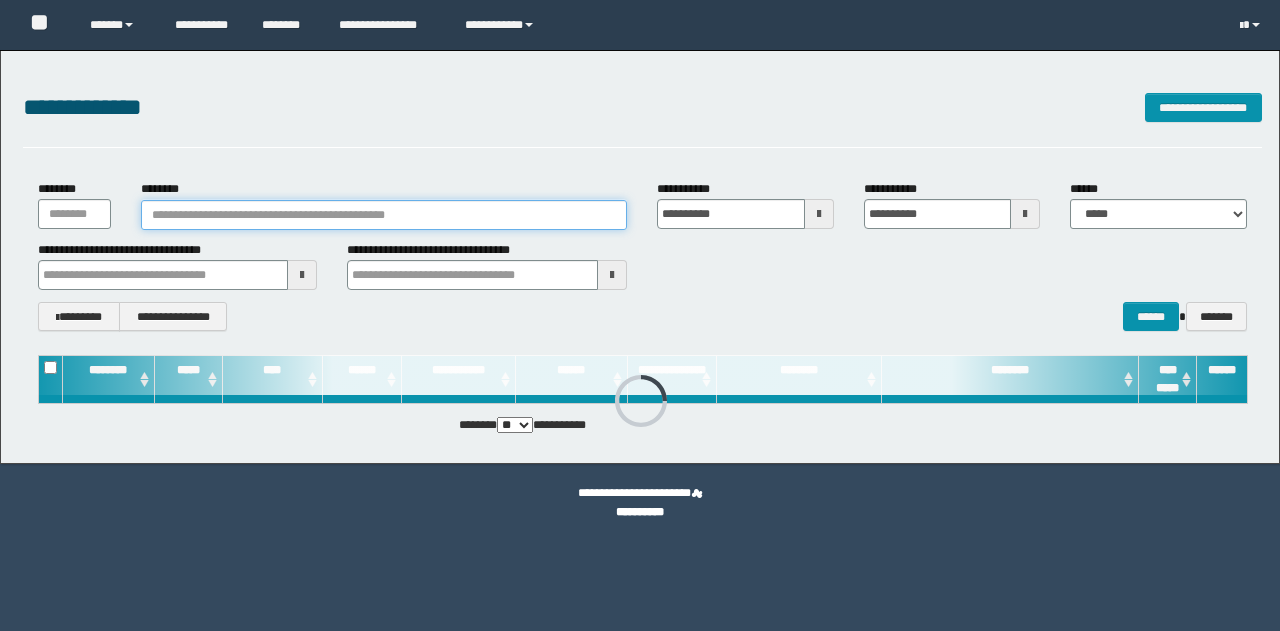 click on "********" at bounding box center (384, 215) 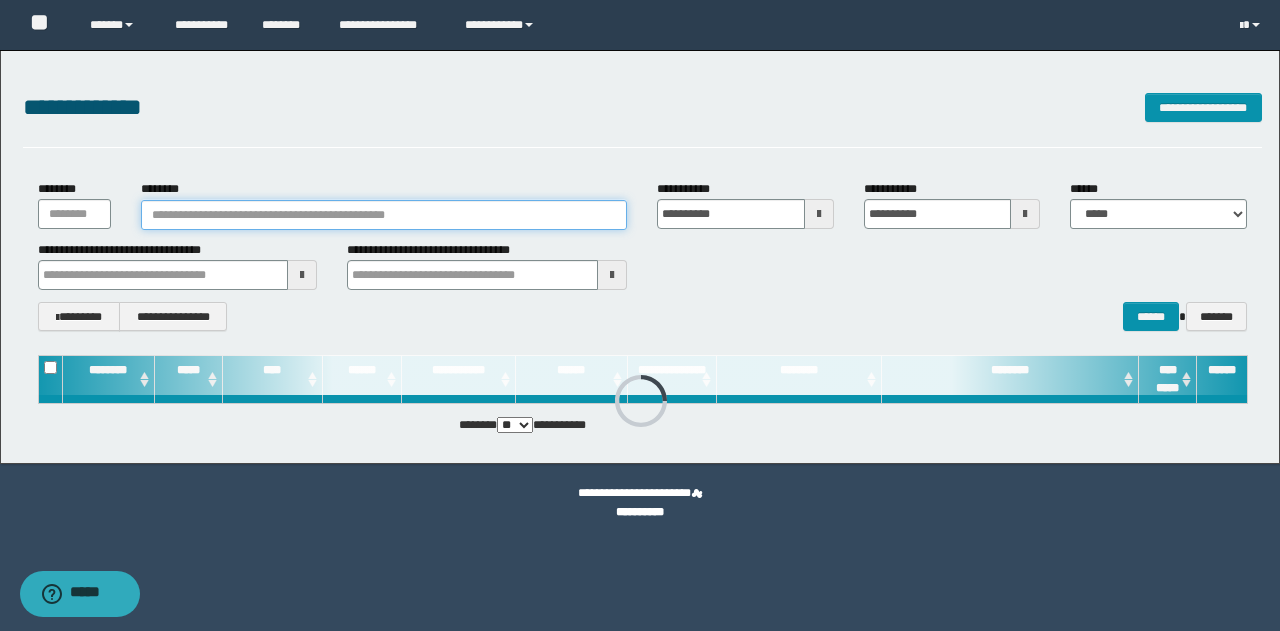 paste on "********" 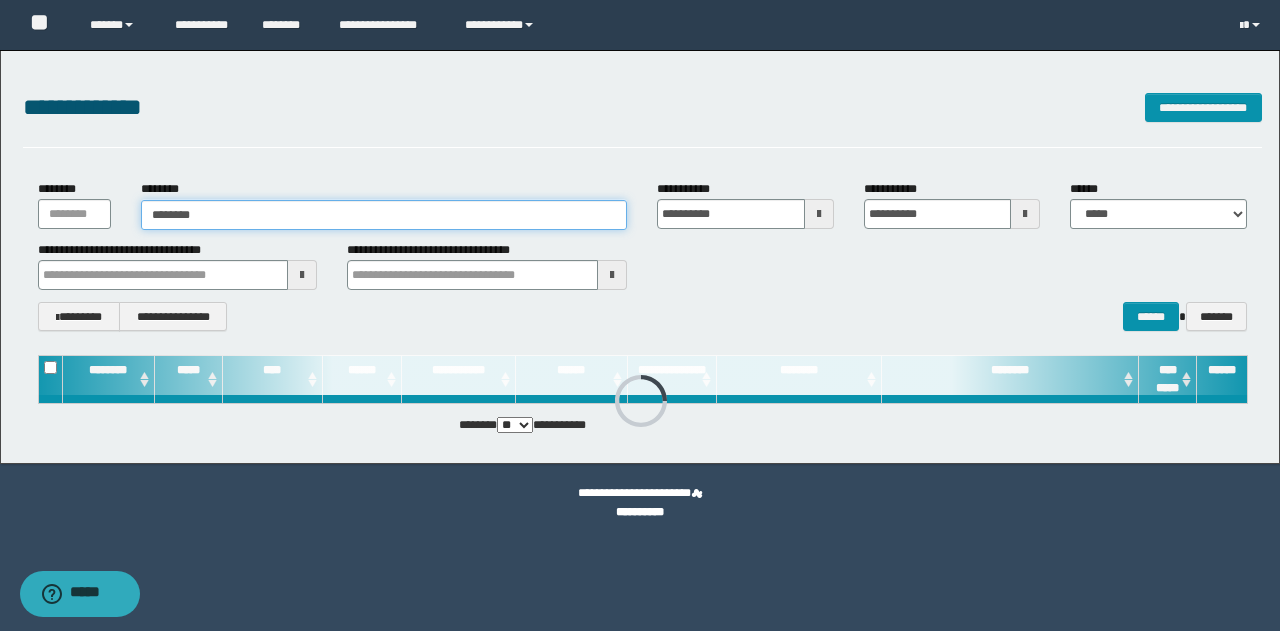 type on "********" 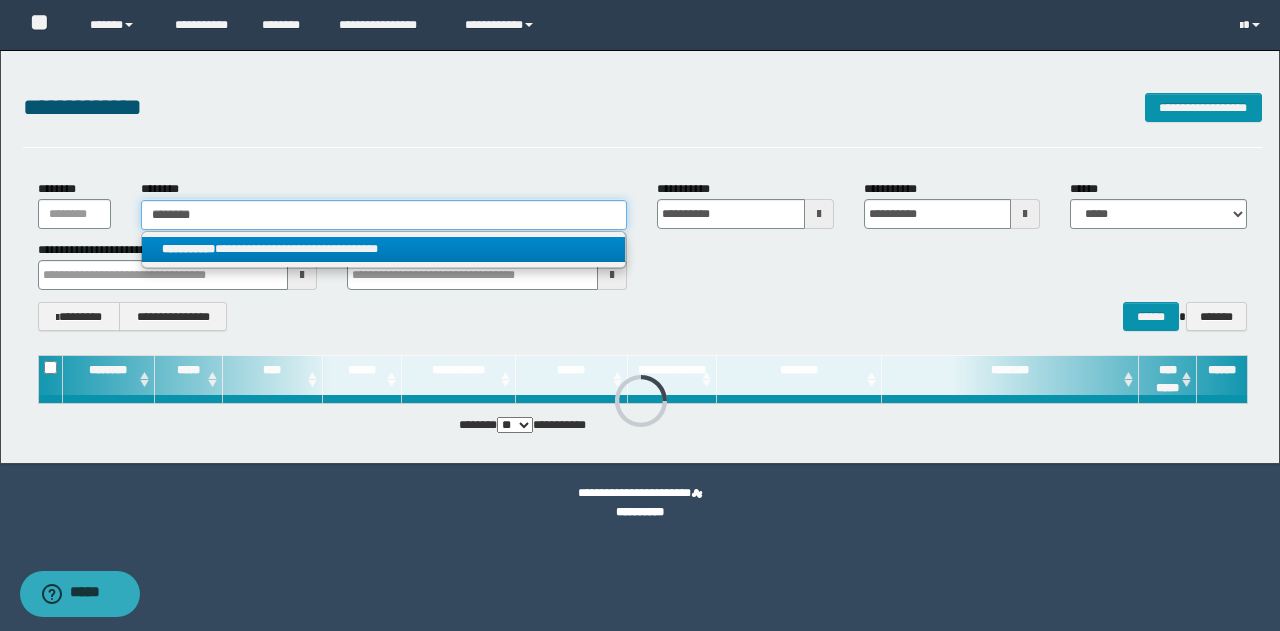 type on "********" 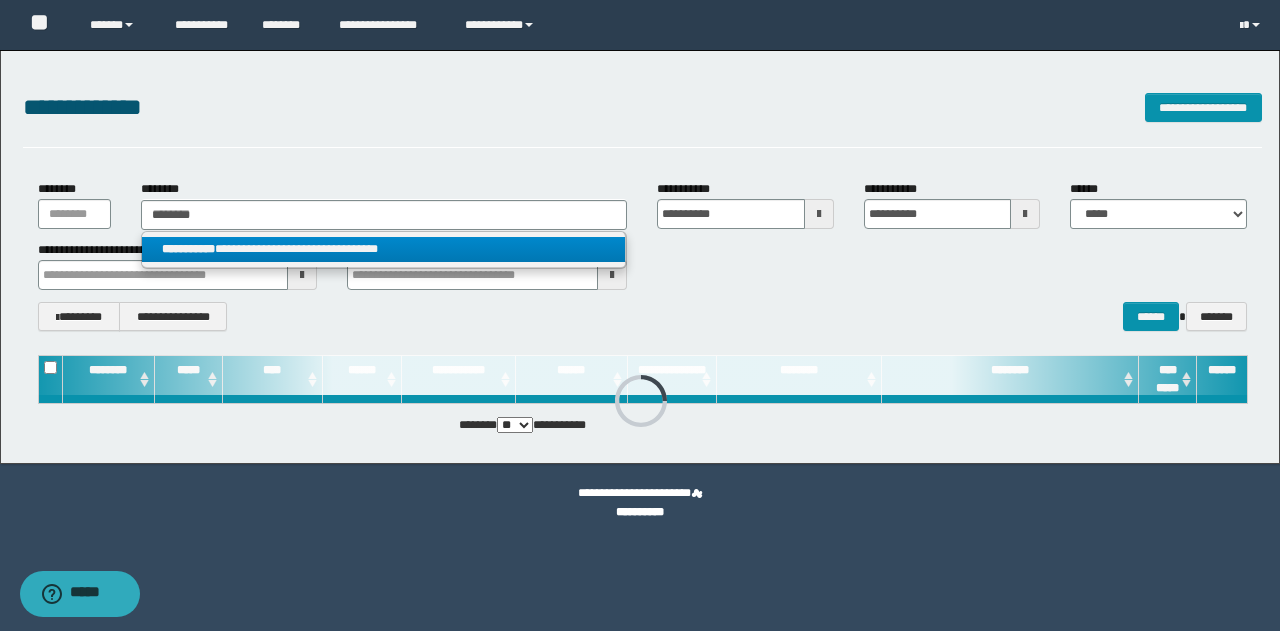 click on "**********" at bounding box center [384, 249] 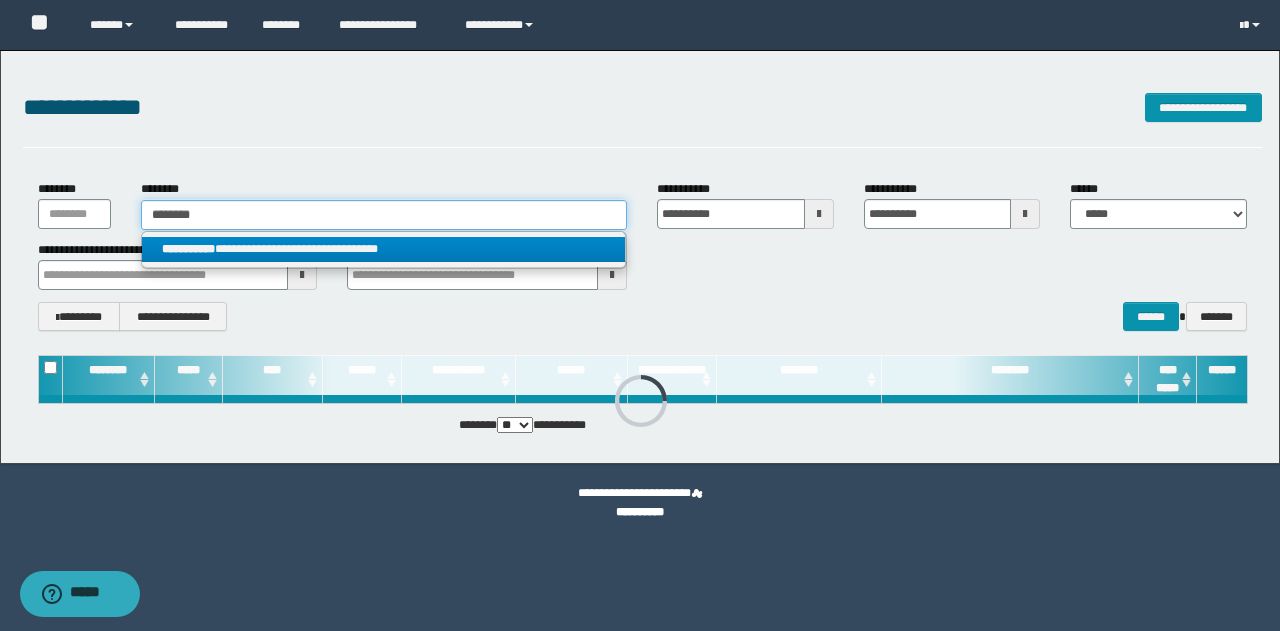 type 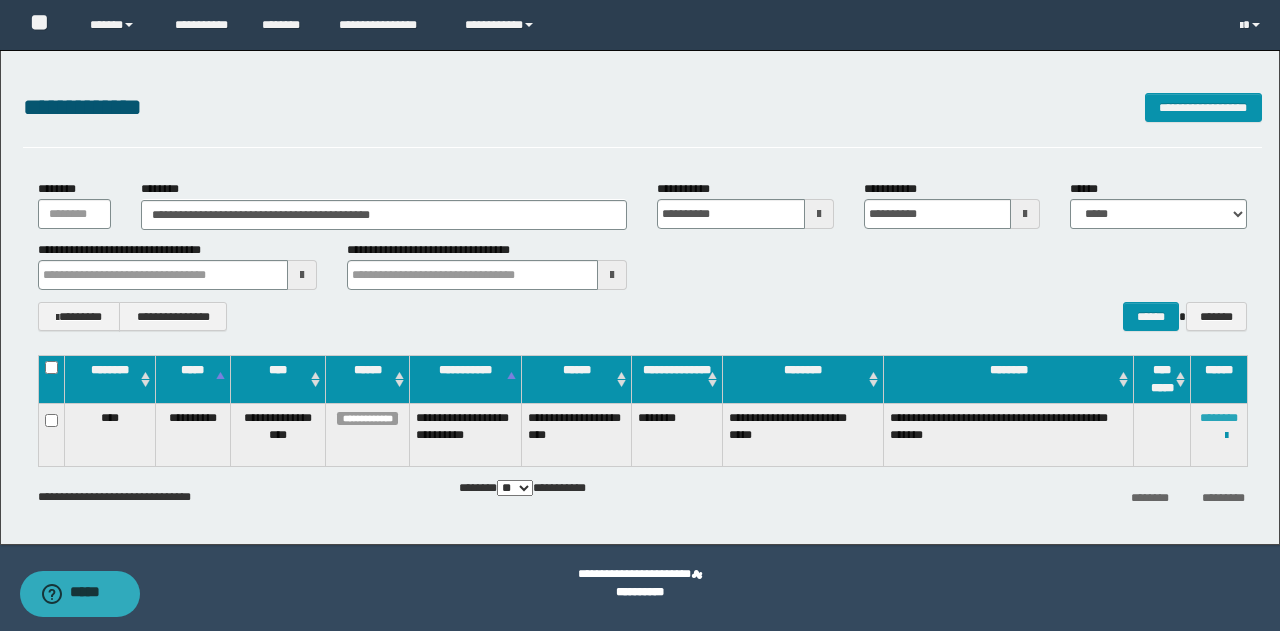 click on "********" at bounding box center [1219, 418] 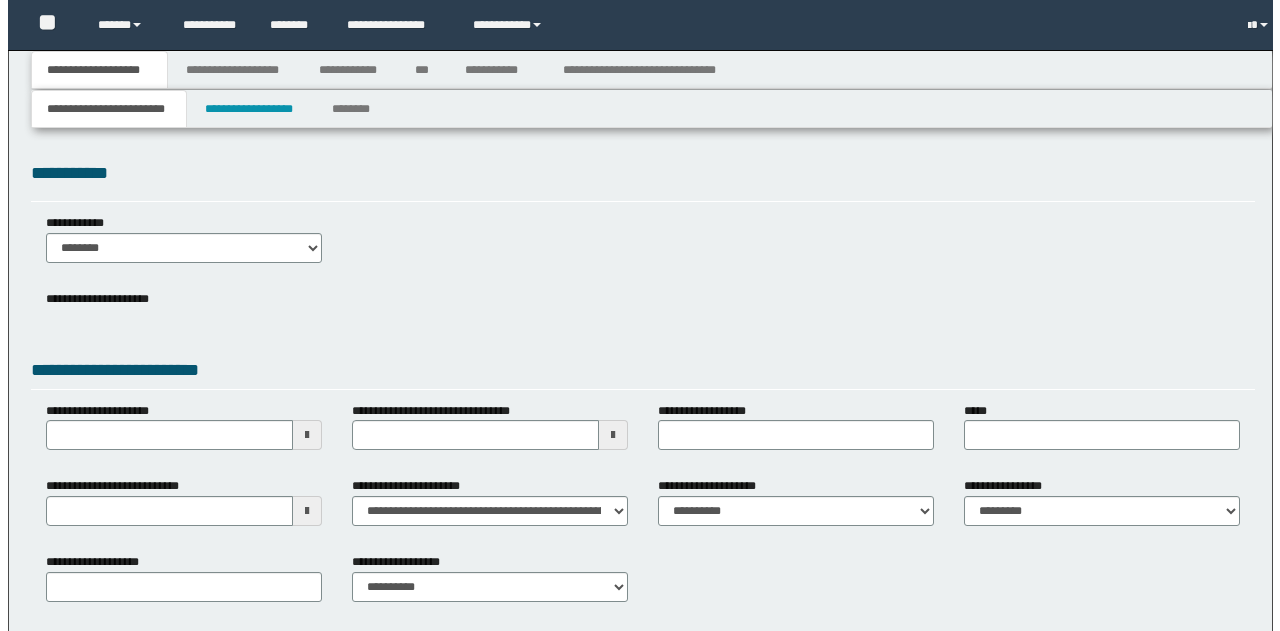 scroll, scrollTop: 0, scrollLeft: 0, axis: both 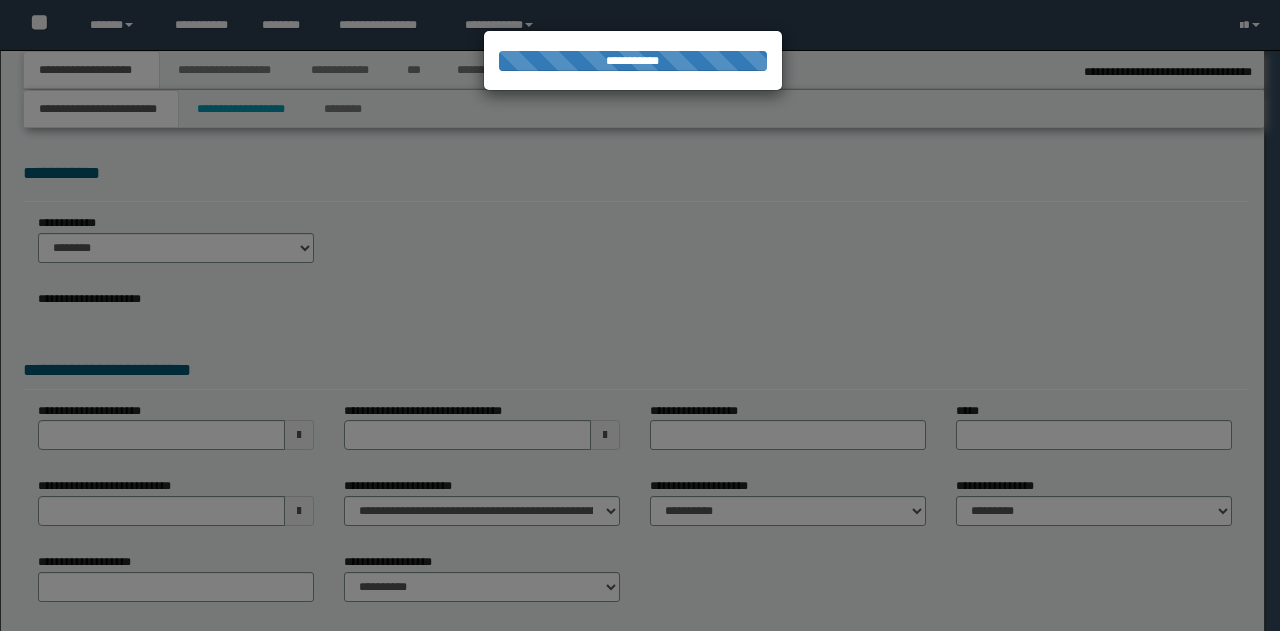 type on "**********" 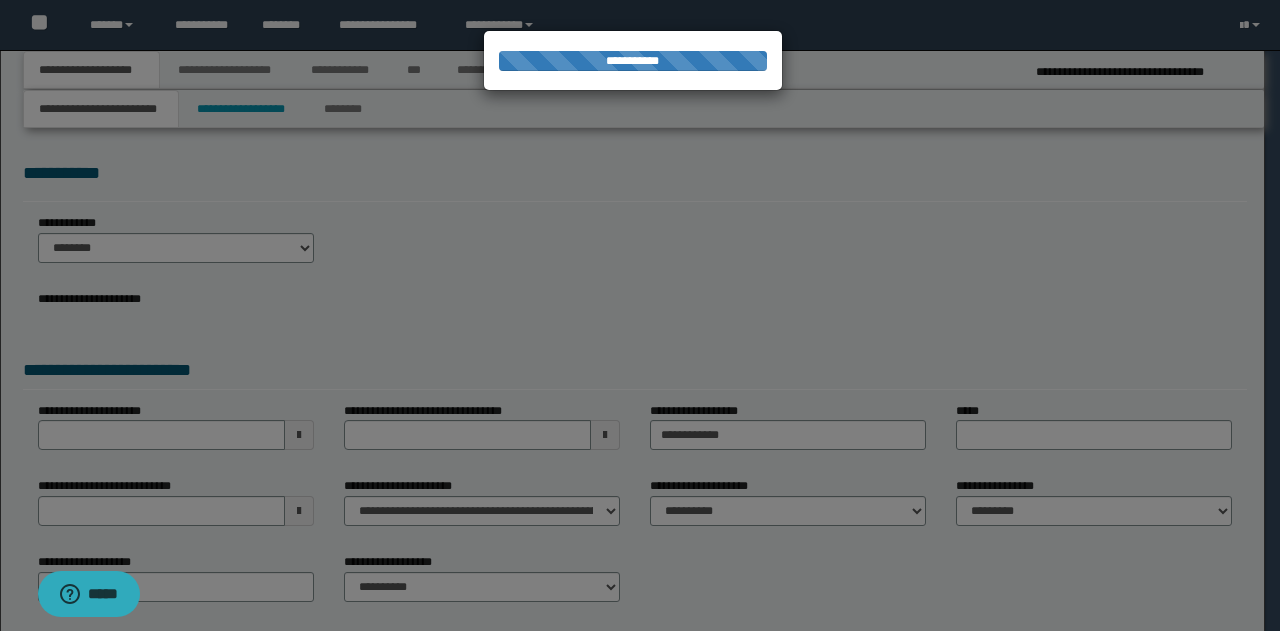 scroll, scrollTop: 0, scrollLeft: 0, axis: both 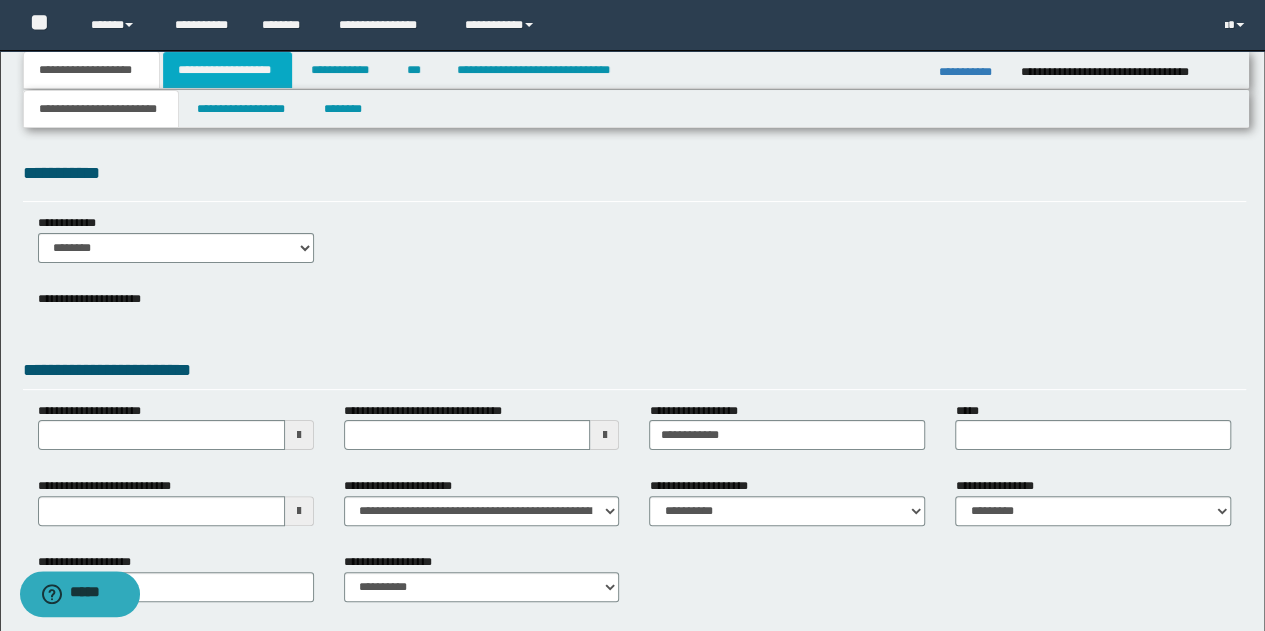 click on "**********" at bounding box center (227, 70) 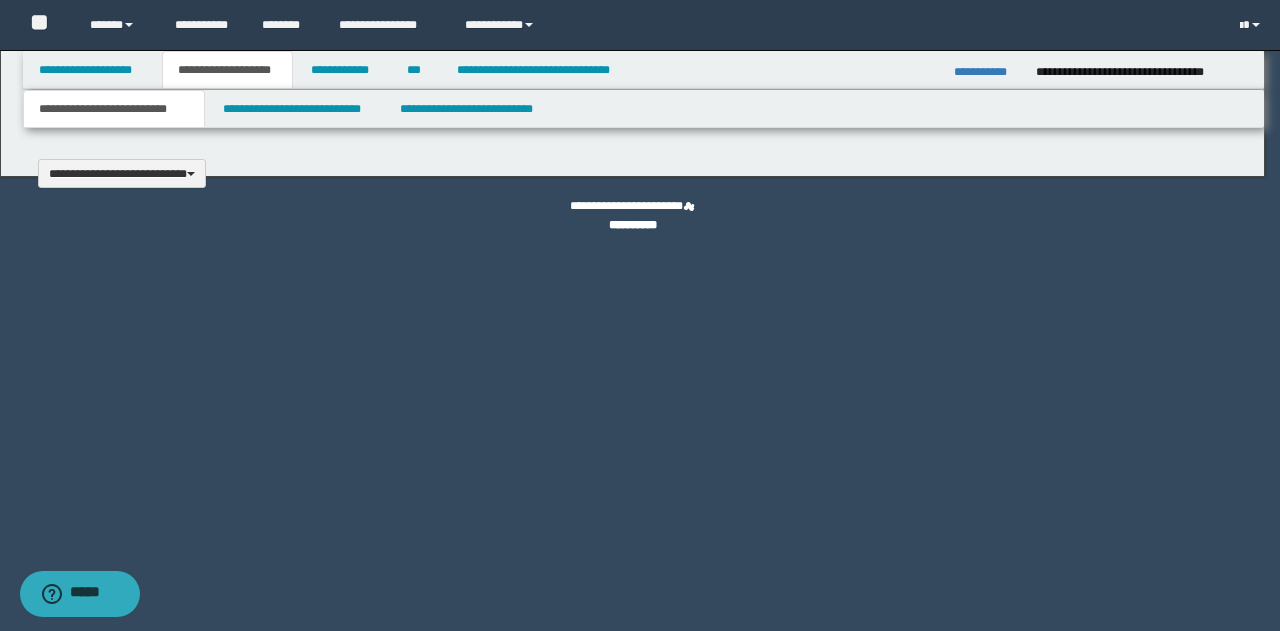 type 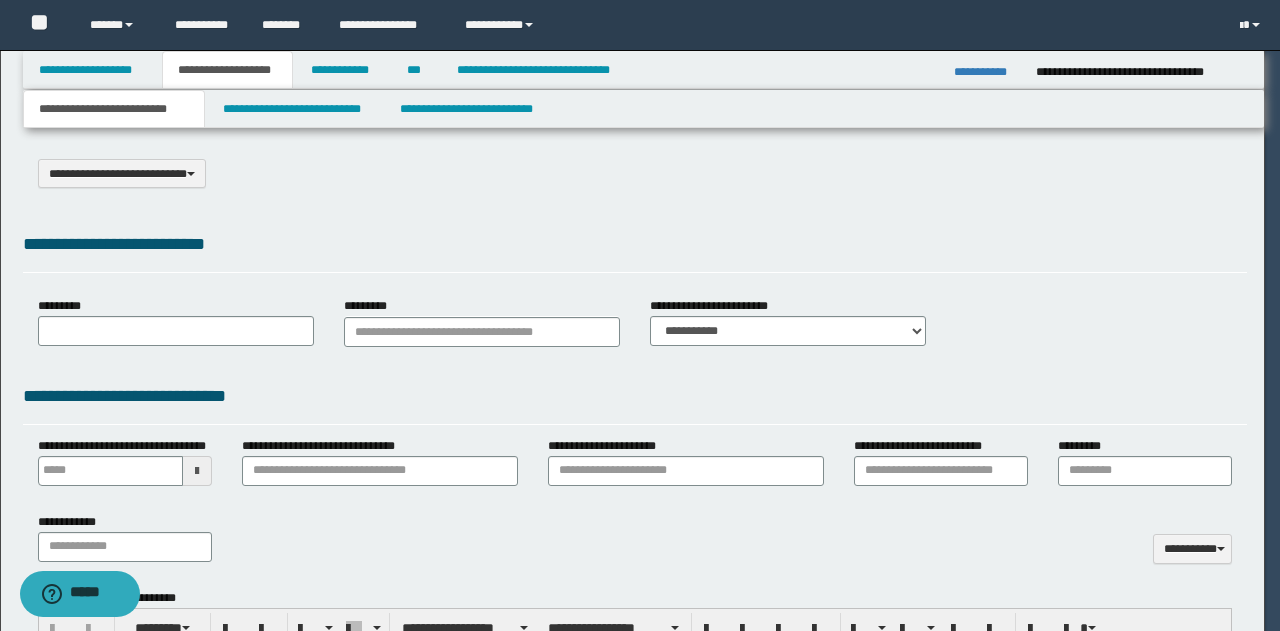 scroll, scrollTop: 0, scrollLeft: 0, axis: both 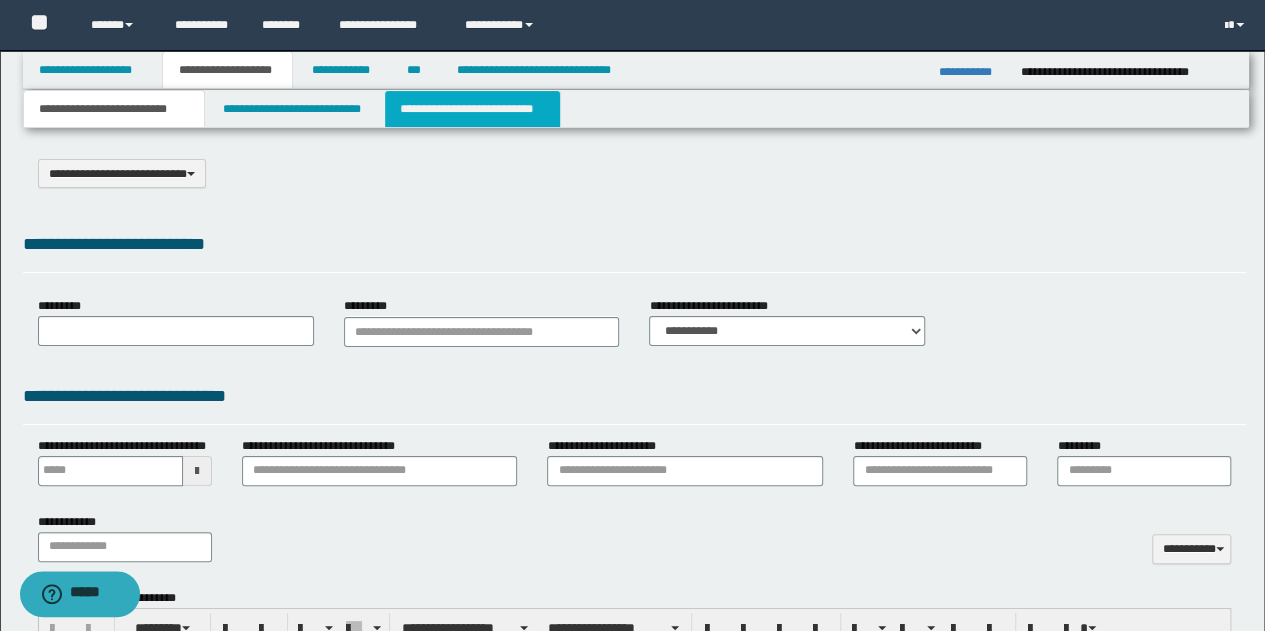click on "**********" at bounding box center [472, 109] 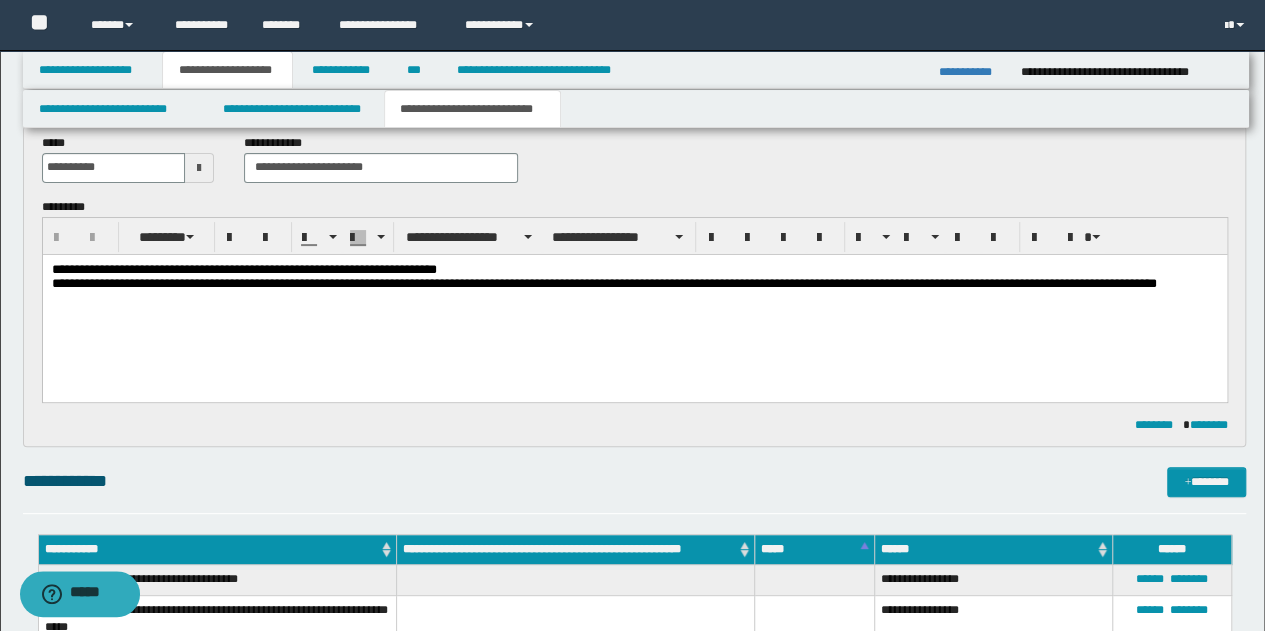 scroll, scrollTop: 0, scrollLeft: 0, axis: both 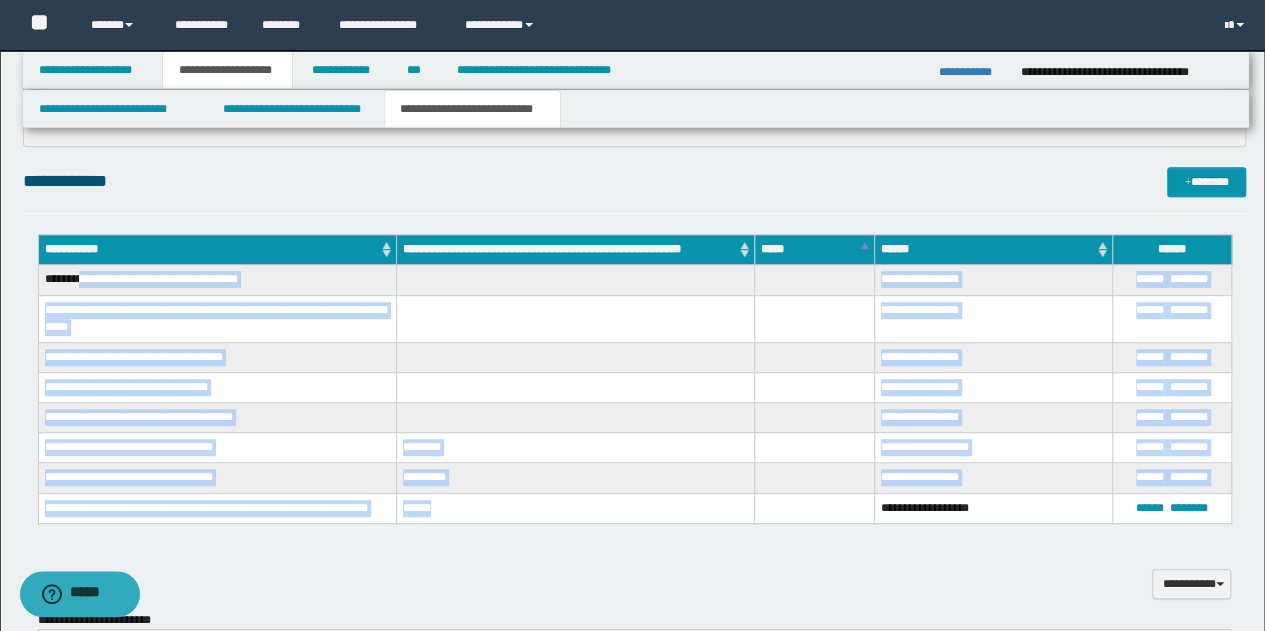 drag, startPoint x: 78, startPoint y: 279, endPoint x: 450, endPoint y: 513, distance: 439.47696 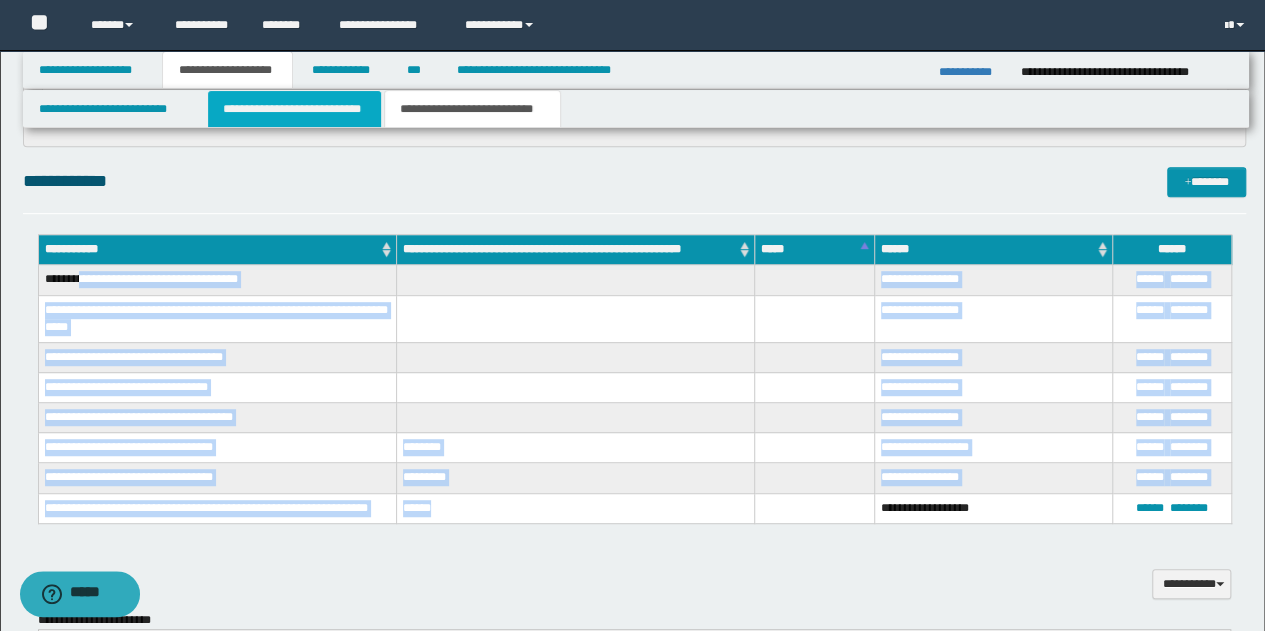 click on "**********" at bounding box center (294, 109) 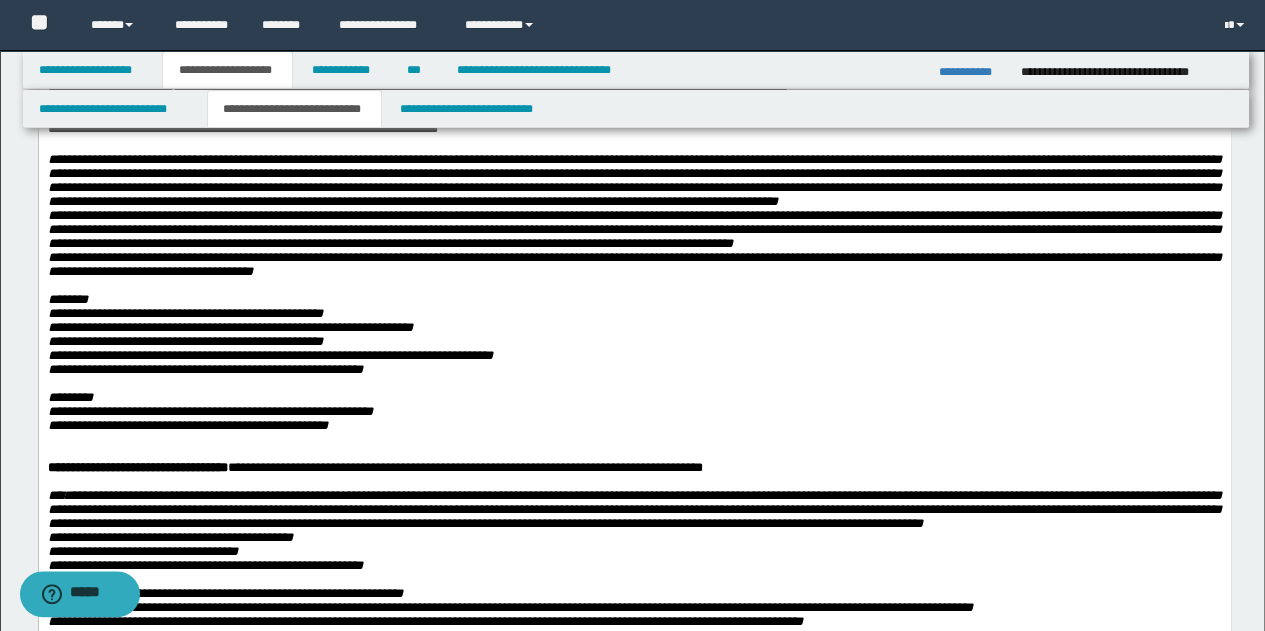 scroll, scrollTop: 300, scrollLeft: 0, axis: vertical 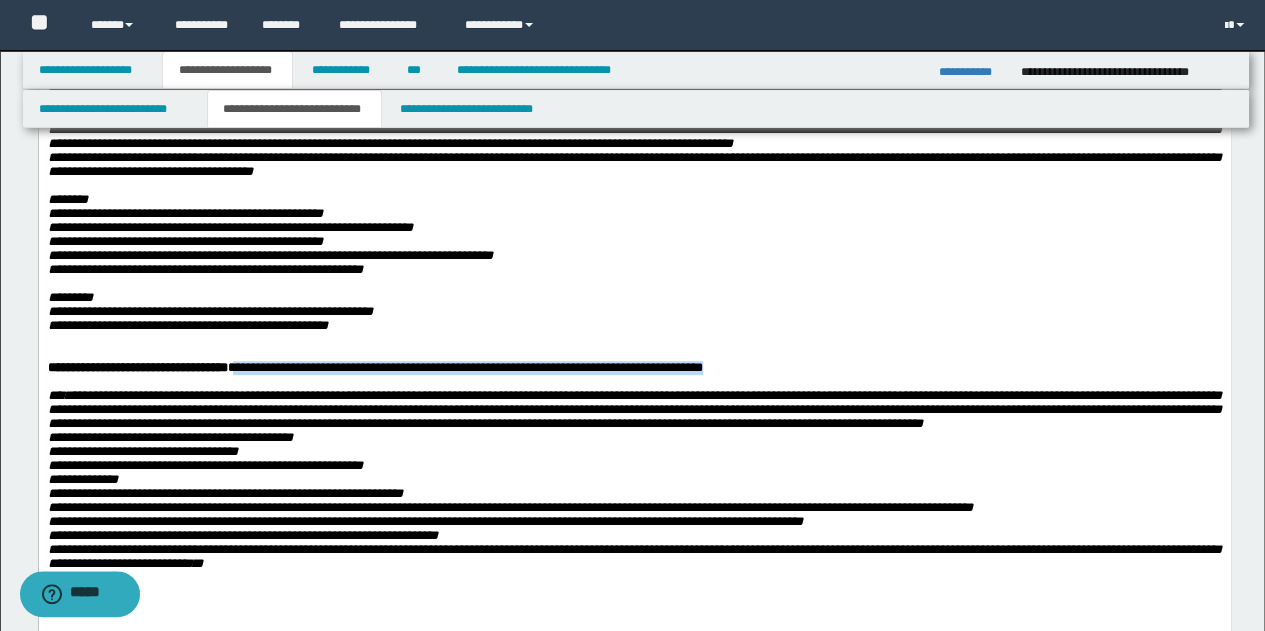 drag, startPoint x: 344, startPoint y: 422, endPoint x: 860, endPoint y: 420, distance: 516.0039 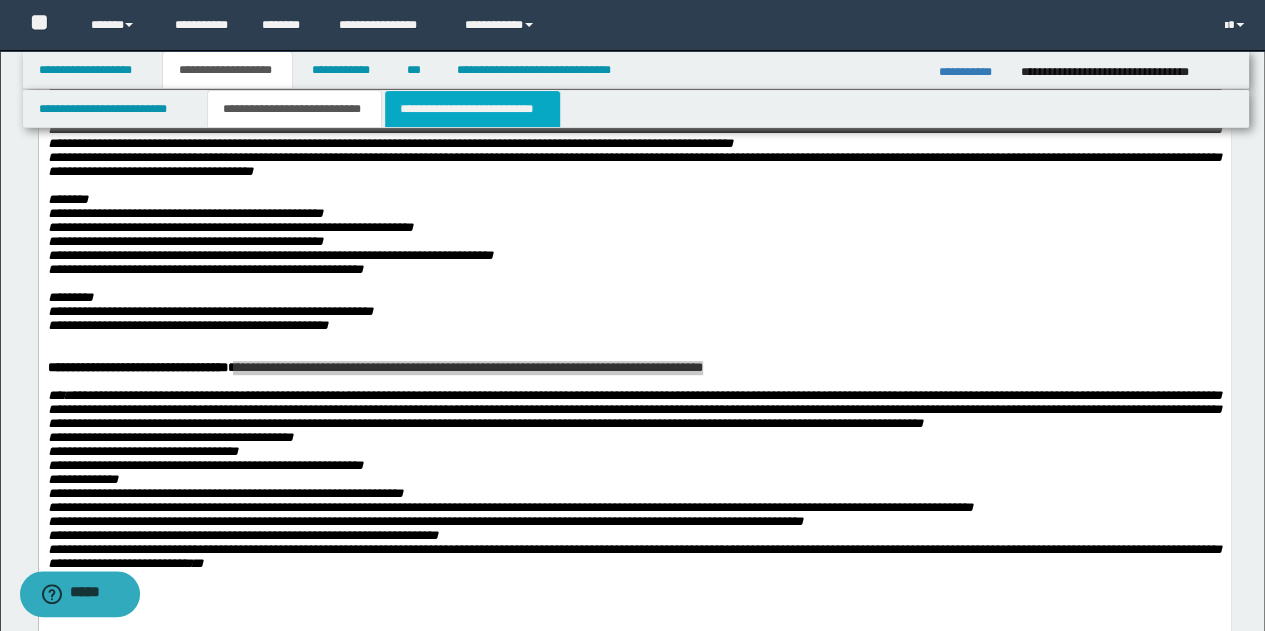 click on "**********" at bounding box center (472, 109) 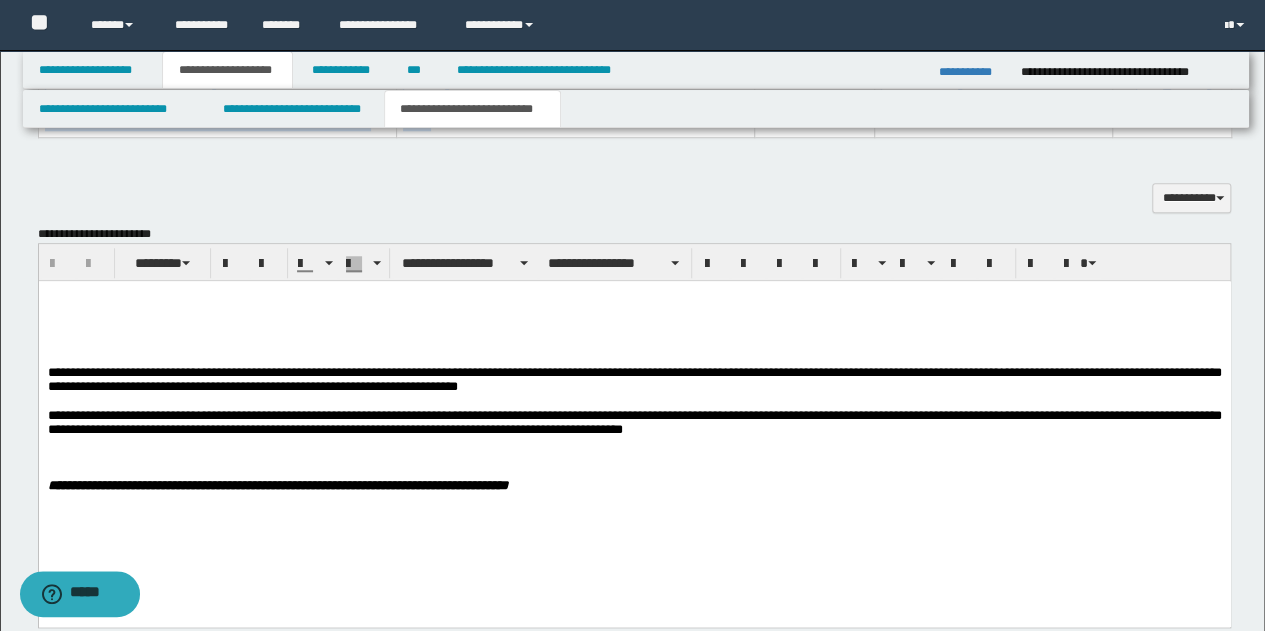 scroll, scrollTop: 900, scrollLeft: 0, axis: vertical 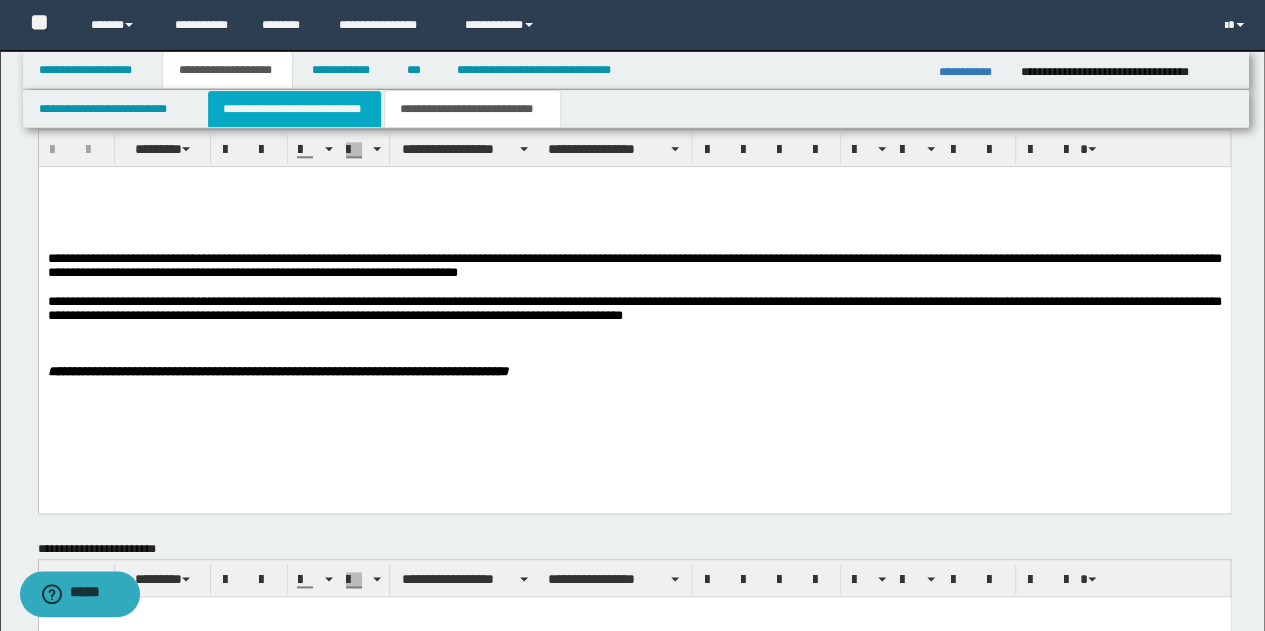 click on "**********" at bounding box center (294, 109) 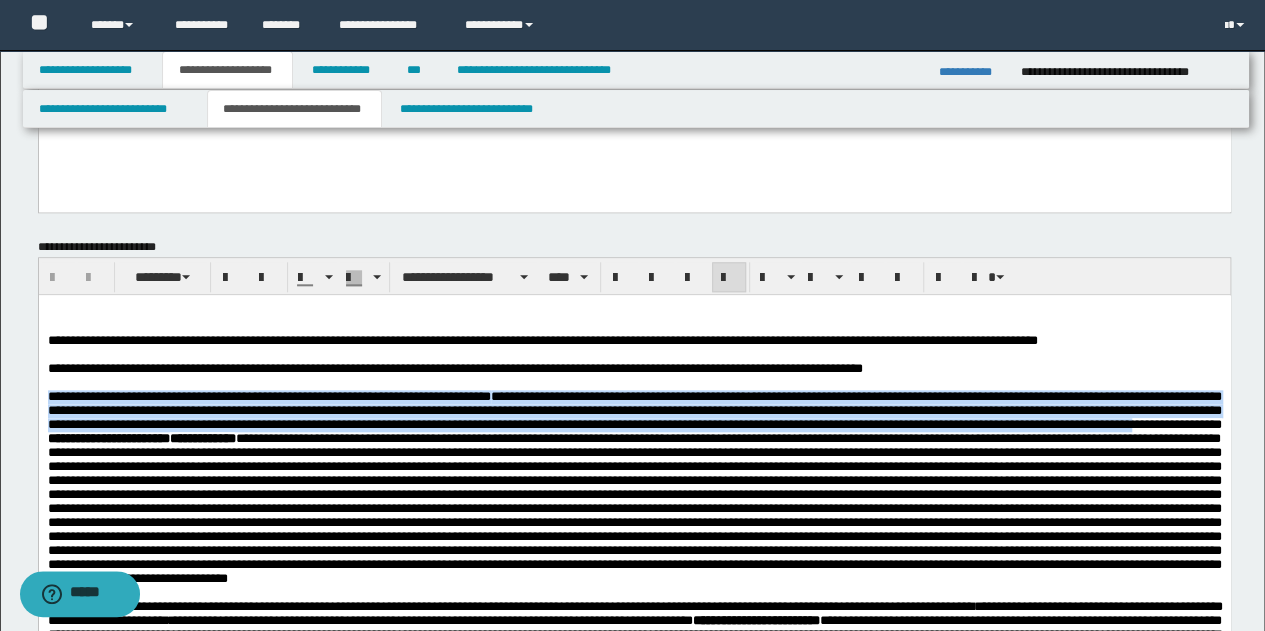 drag, startPoint x: 45, startPoint y: 399, endPoint x: 196, endPoint y: 442, distance: 157.00319 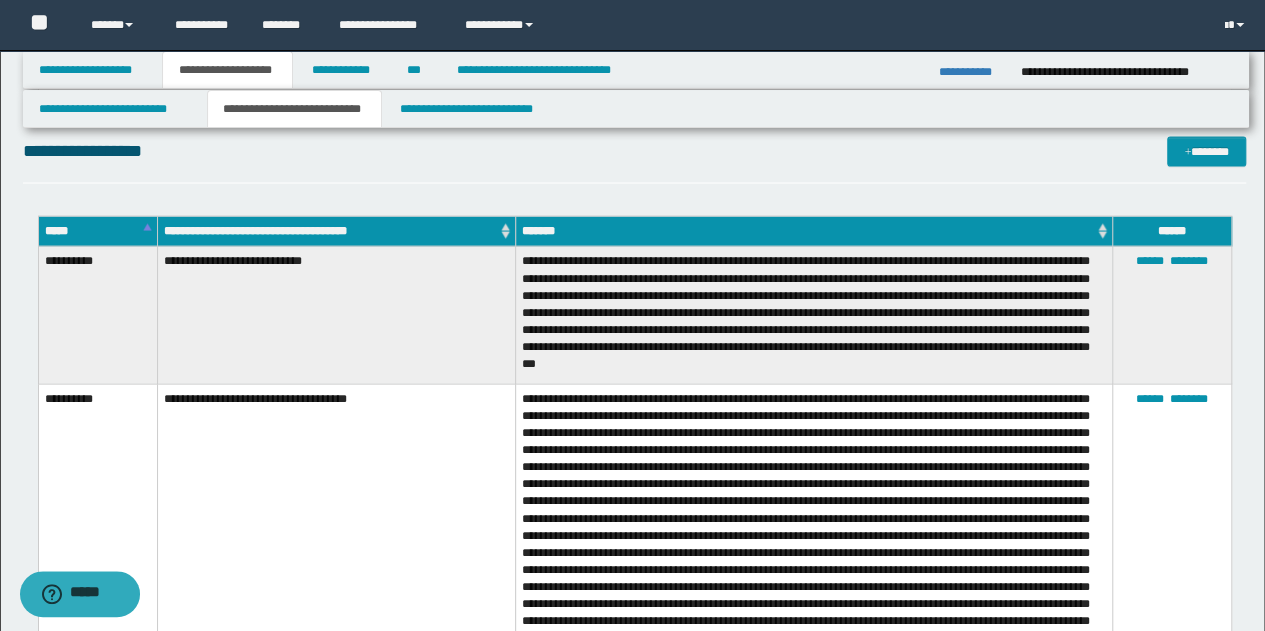 scroll, scrollTop: 1900, scrollLeft: 0, axis: vertical 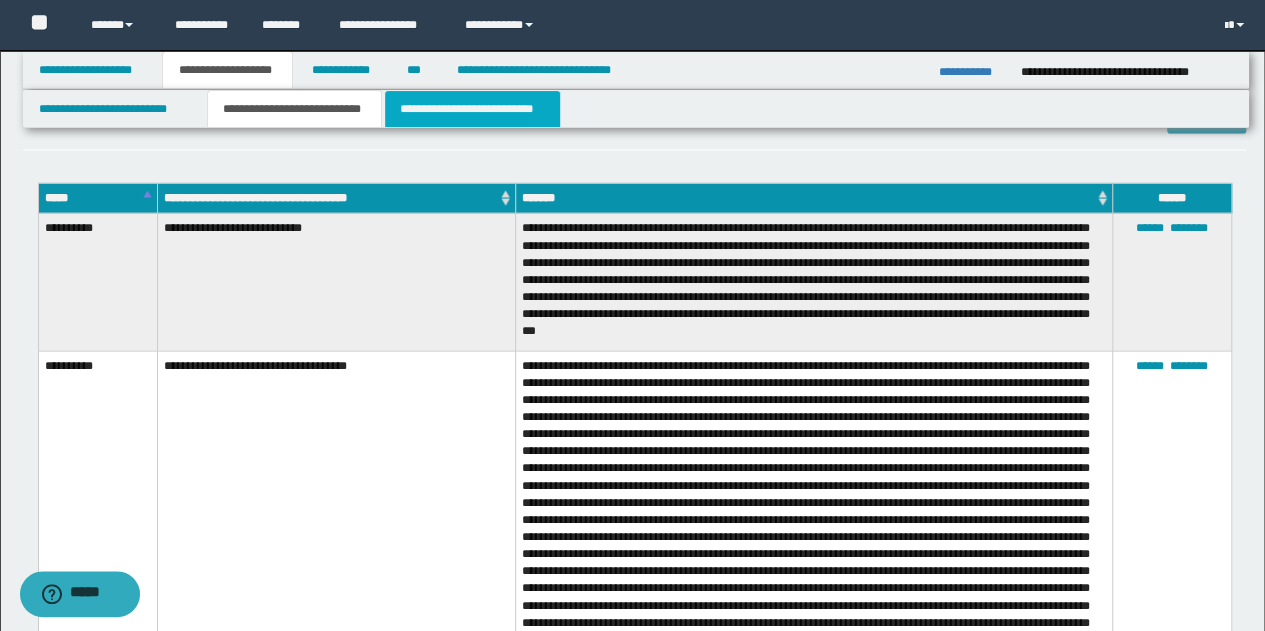 click on "**********" at bounding box center (472, 109) 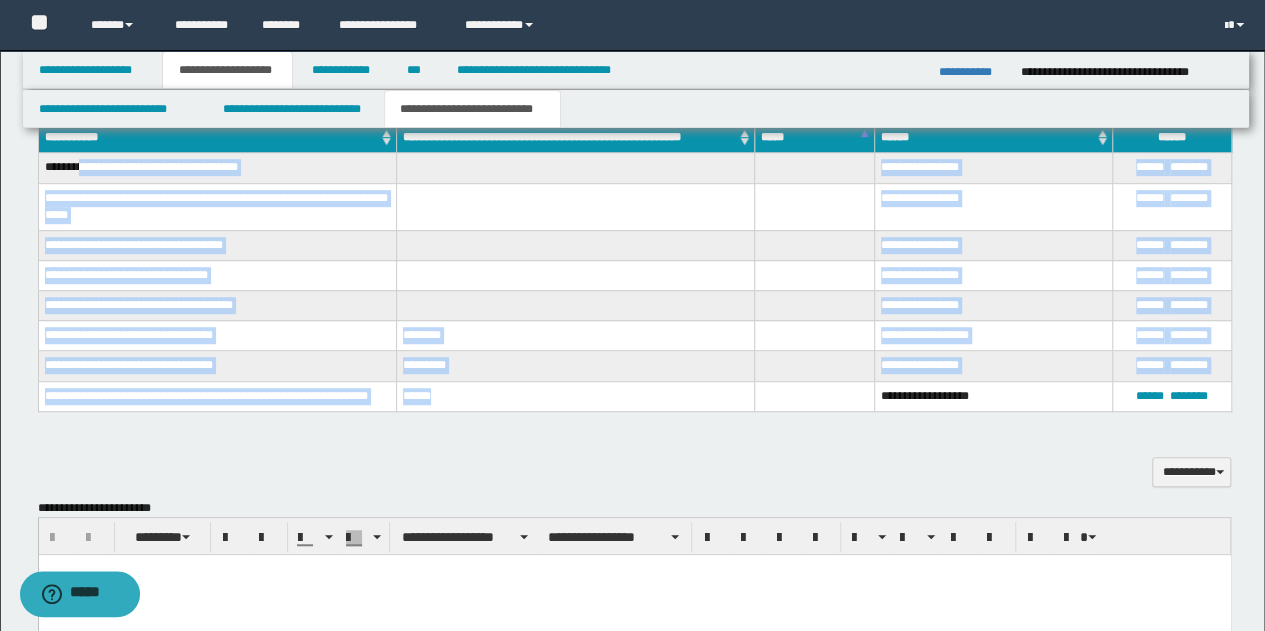 scroll, scrollTop: 481, scrollLeft: 0, axis: vertical 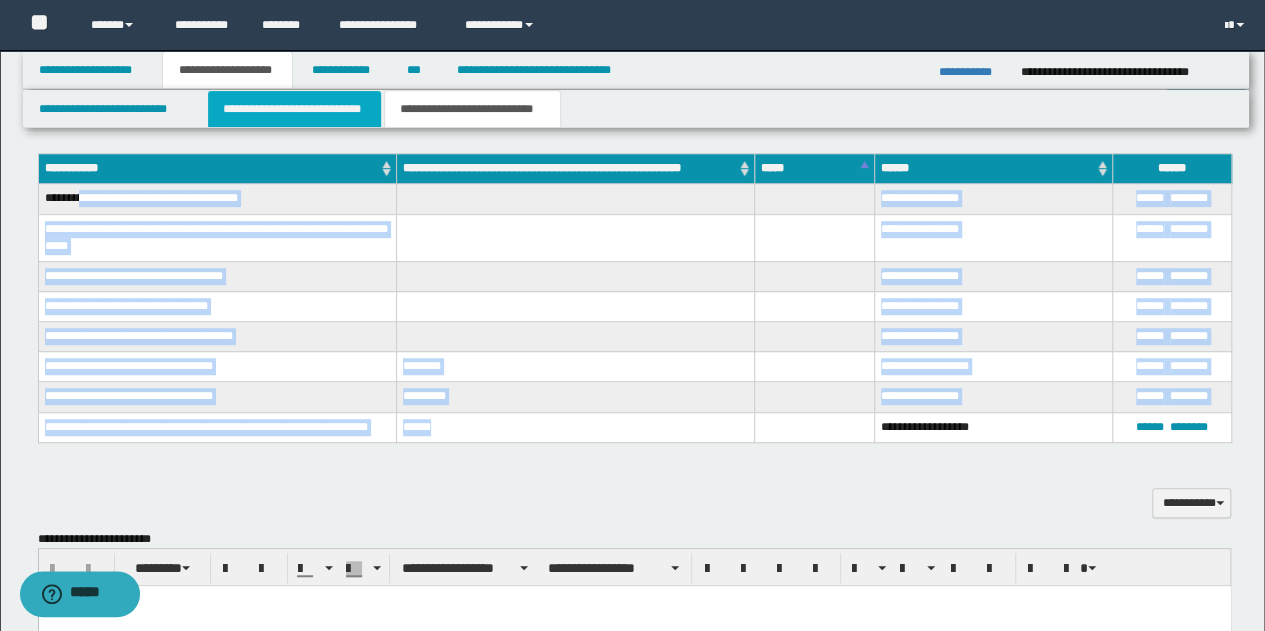 click on "**********" at bounding box center (294, 109) 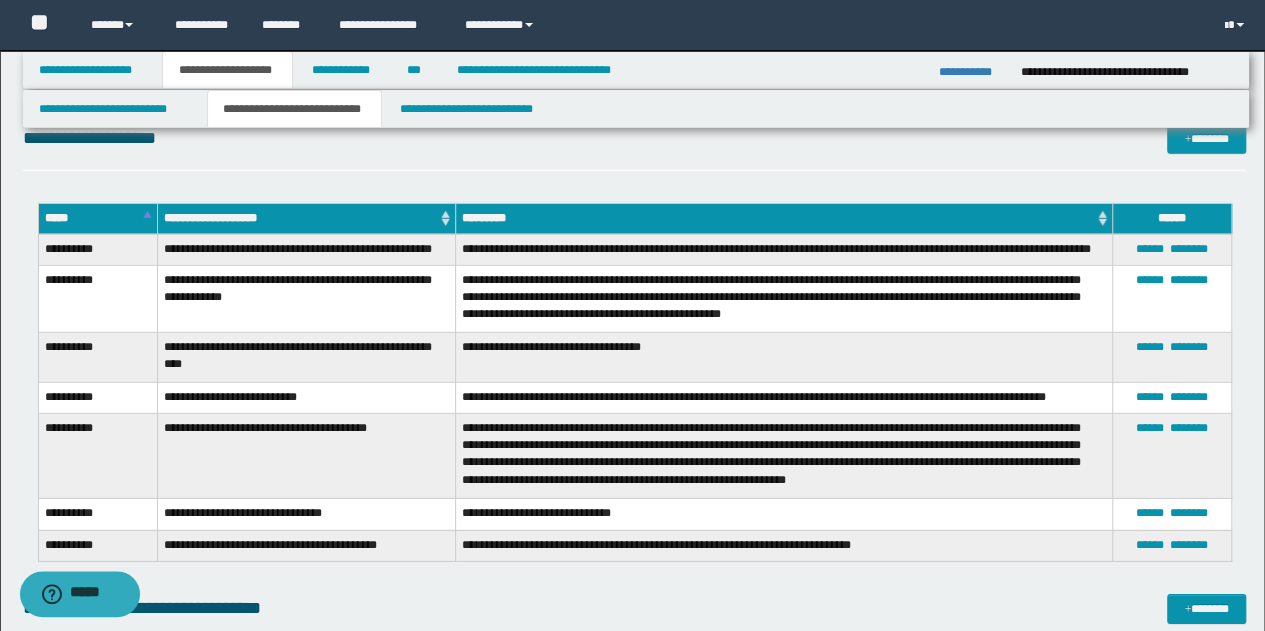scroll, scrollTop: 2781, scrollLeft: 0, axis: vertical 